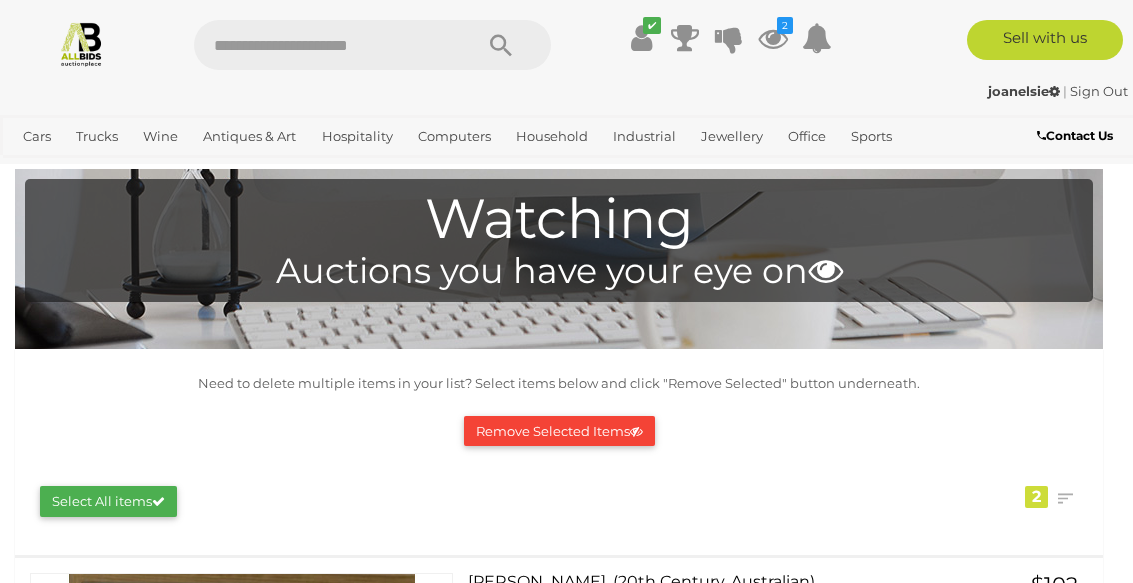 scroll, scrollTop: 0, scrollLeft: 0, axis: both 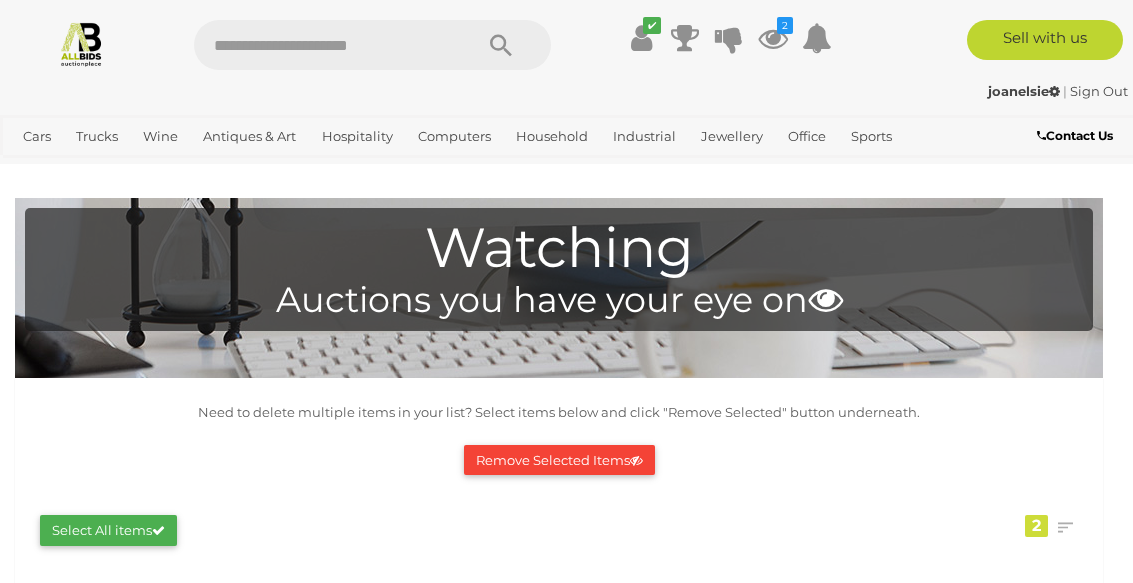 click on "View All Antiques & Art  Auctions" at bounding box center [0, 0] 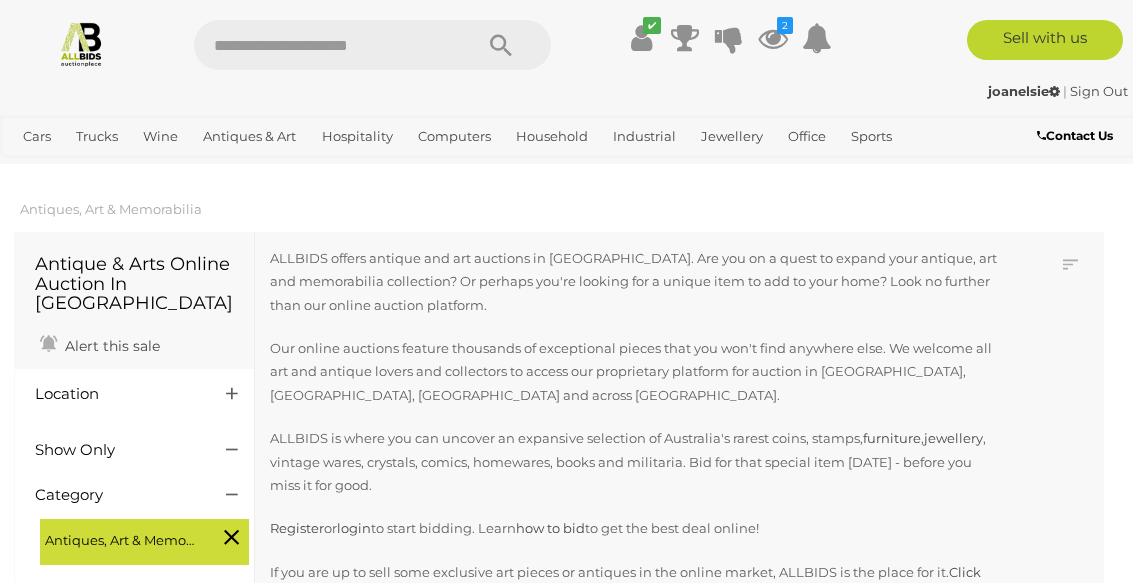 scroll, scrollTop: 0, scrollLeft: 0, axis: both 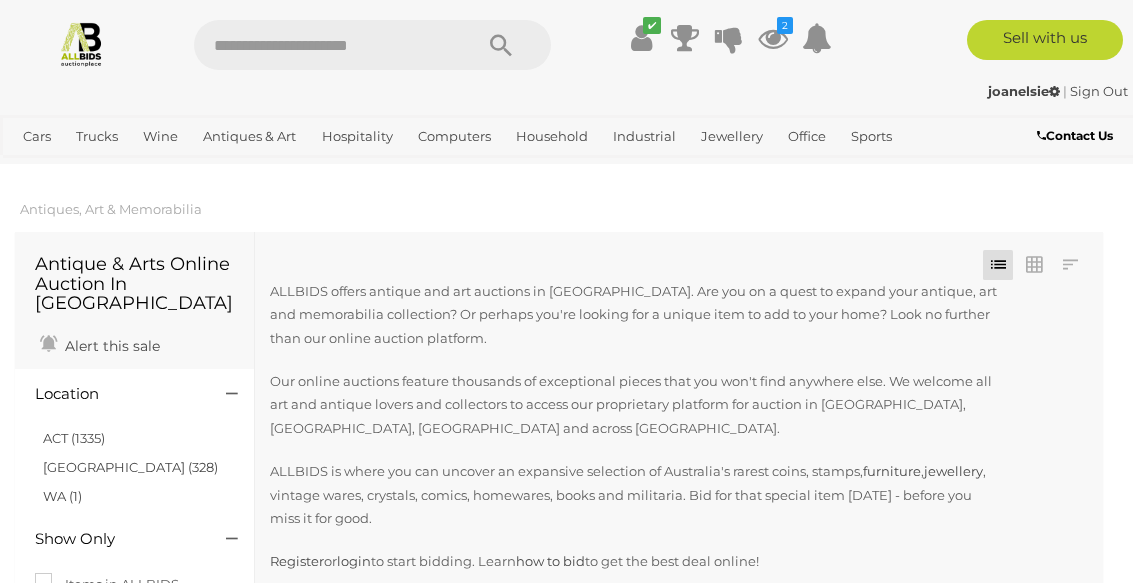 click on "ACT (1335)" at bounding box center (74, 438) 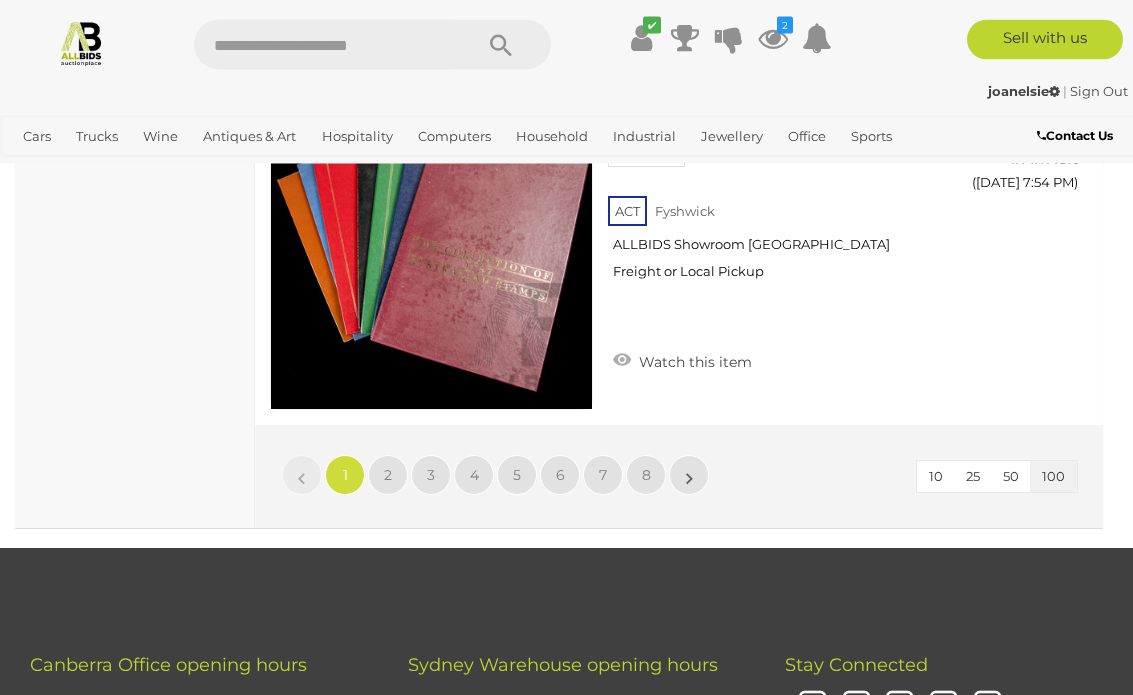 scroll, scrollTop: 35965, scrollLeft: 0, axis: vertical 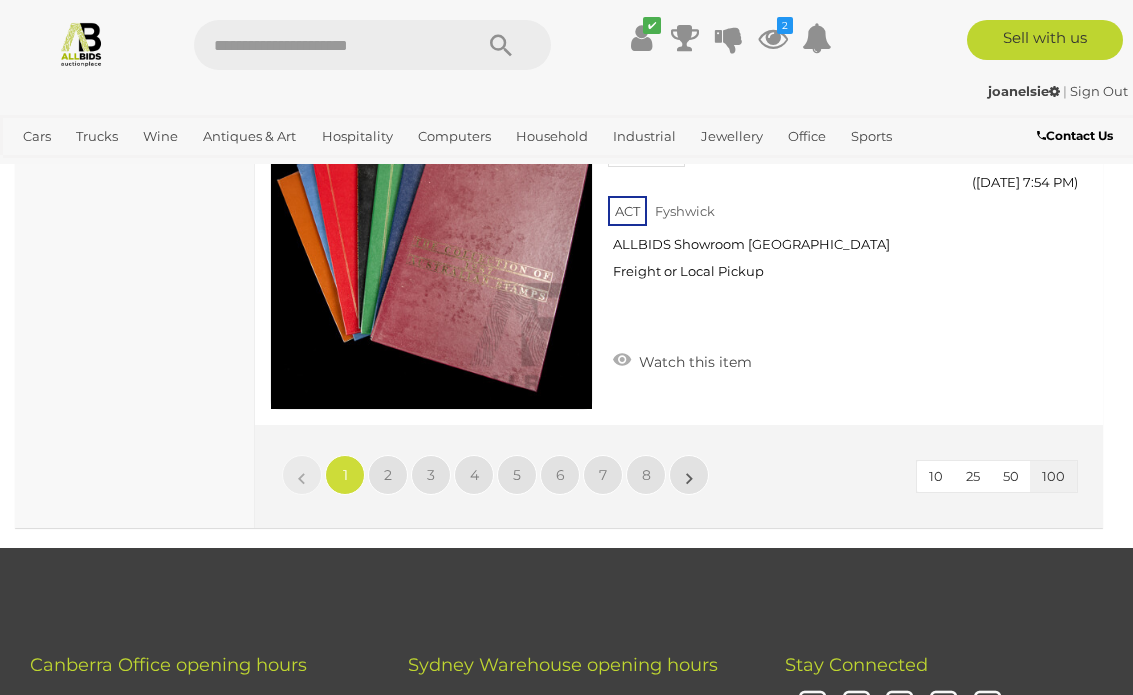 click on "2" at bounding box center (388, 475) 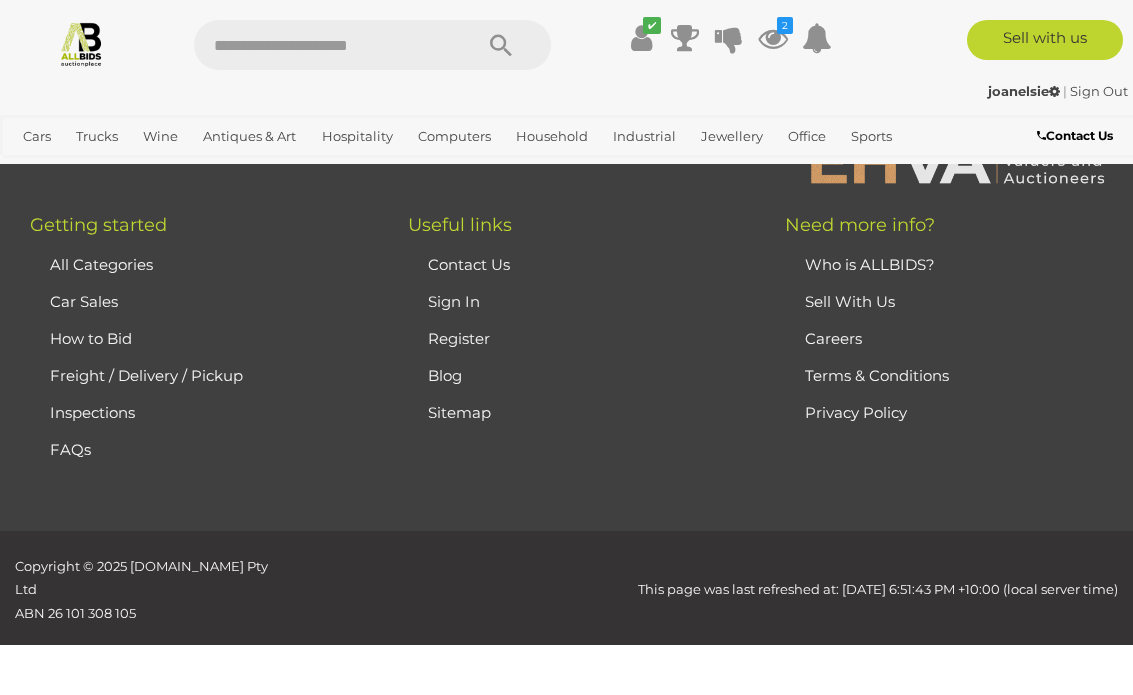 scroll, scrollTop: 513, scrollLeft: 0, axis: vertical 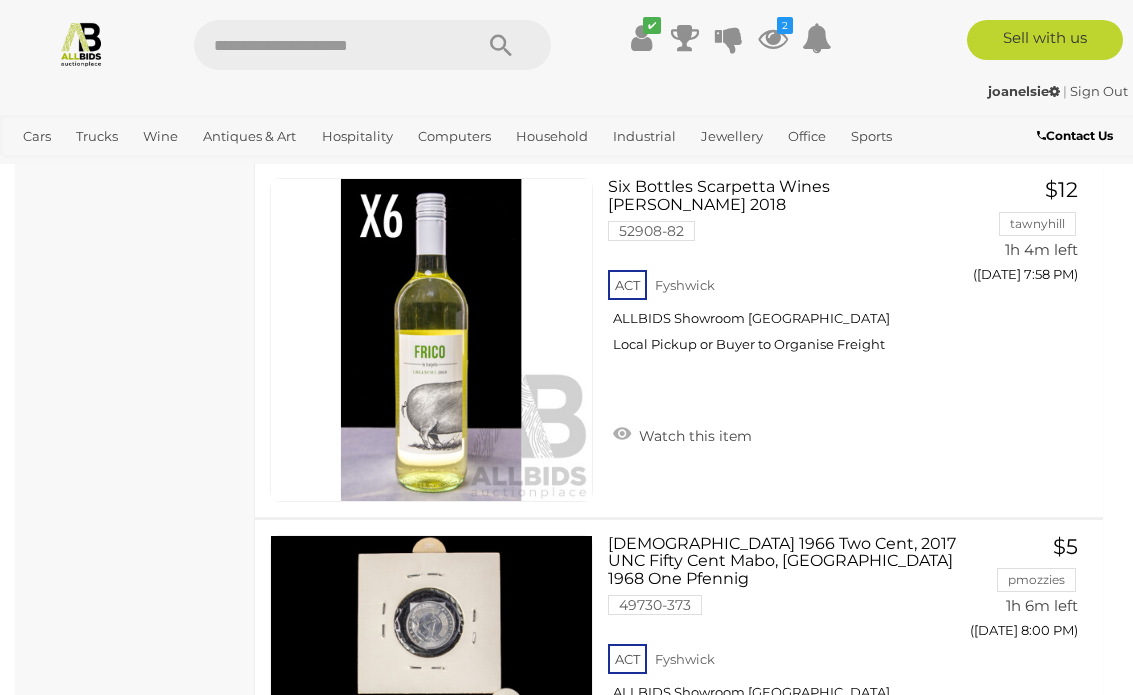 click on "Antique & Arts Online Auction In Australia
Alert this sale
Location
ACT (7)" at bounding box center [135, 15703] 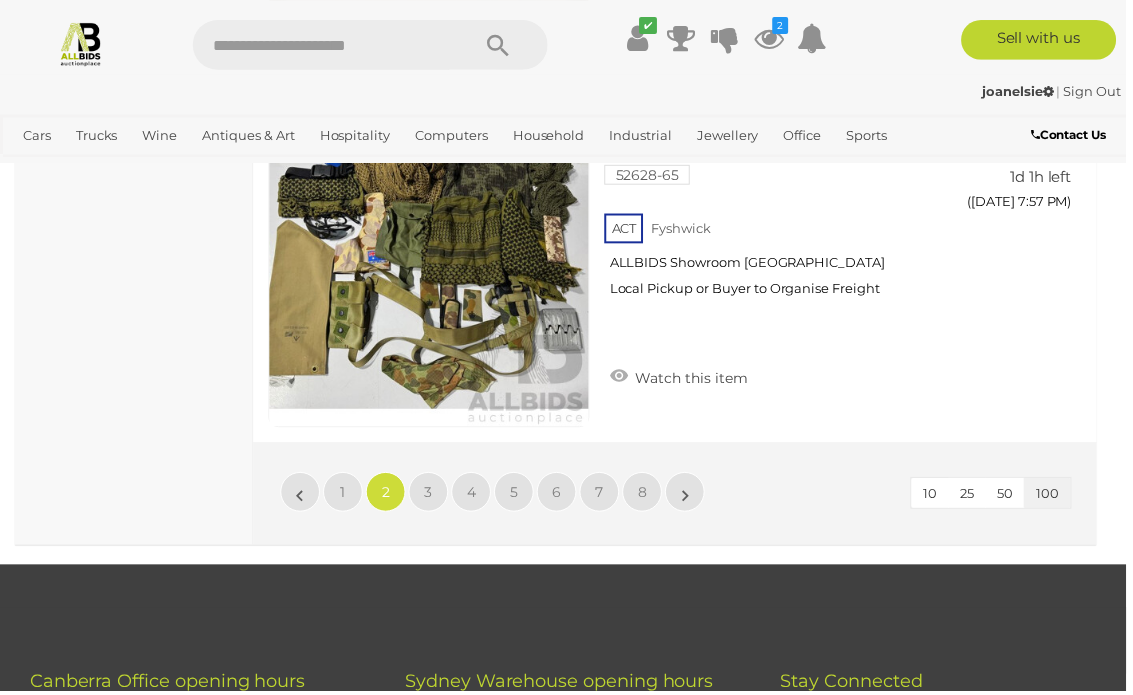 scroll, scrollTop: 36018, scrollLeft: 0, axis: vertical 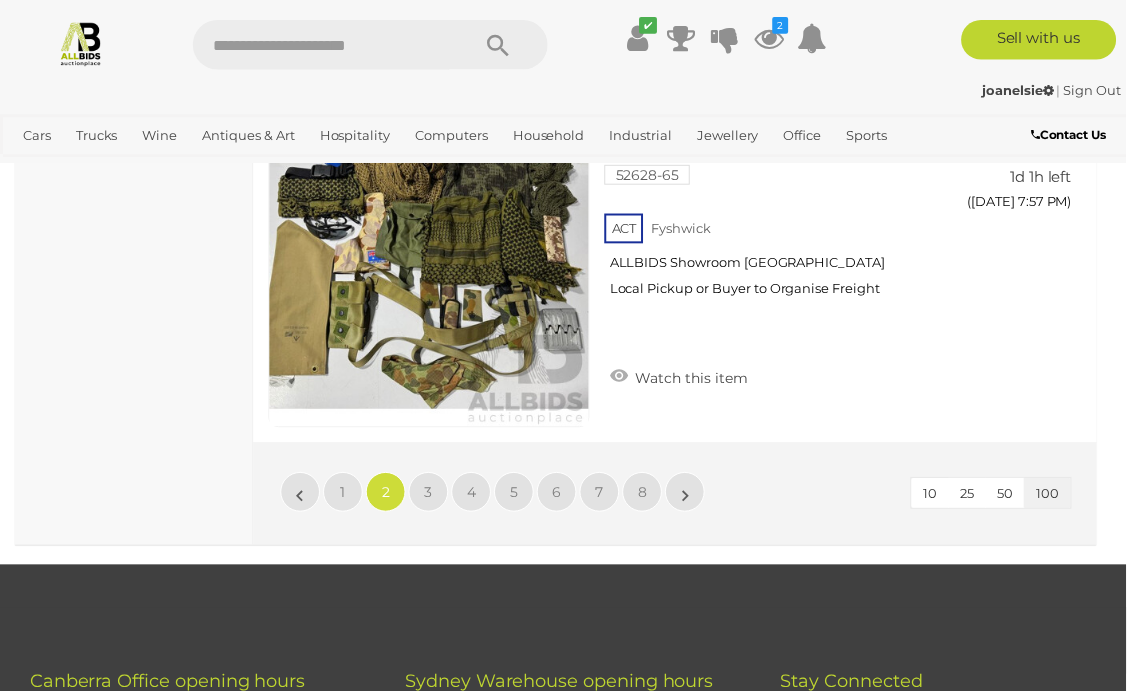 click on "3" at bounding box center [431, 495] 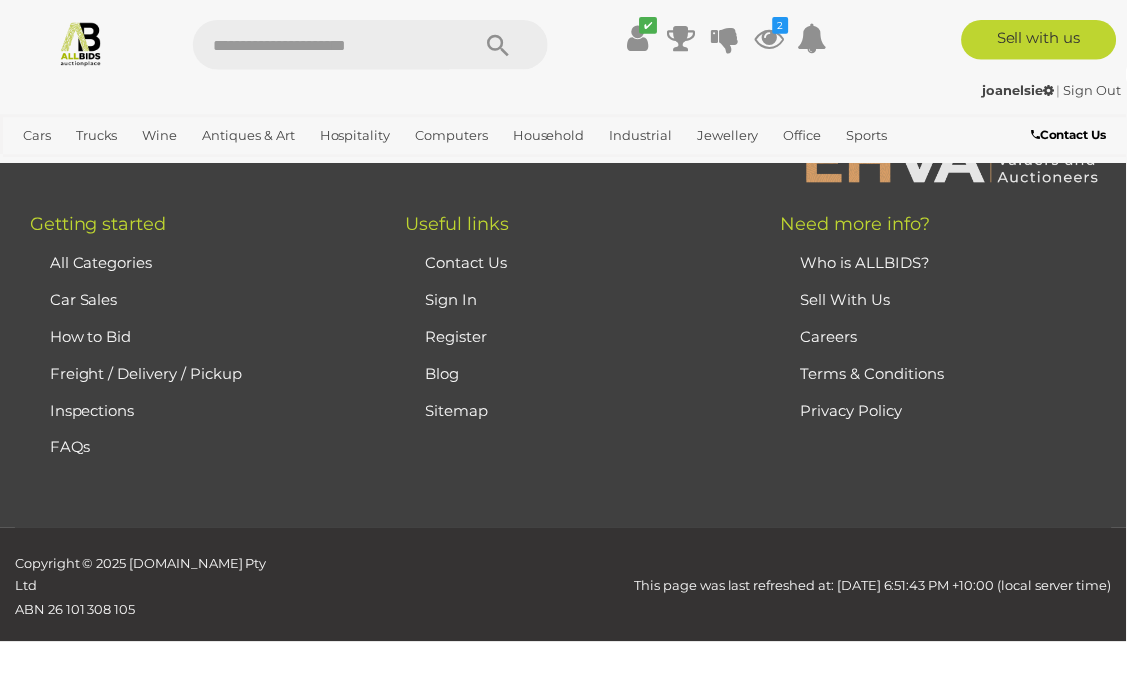 scroll, scrollTop: 513, scrollLeft: 0, axis: vertical 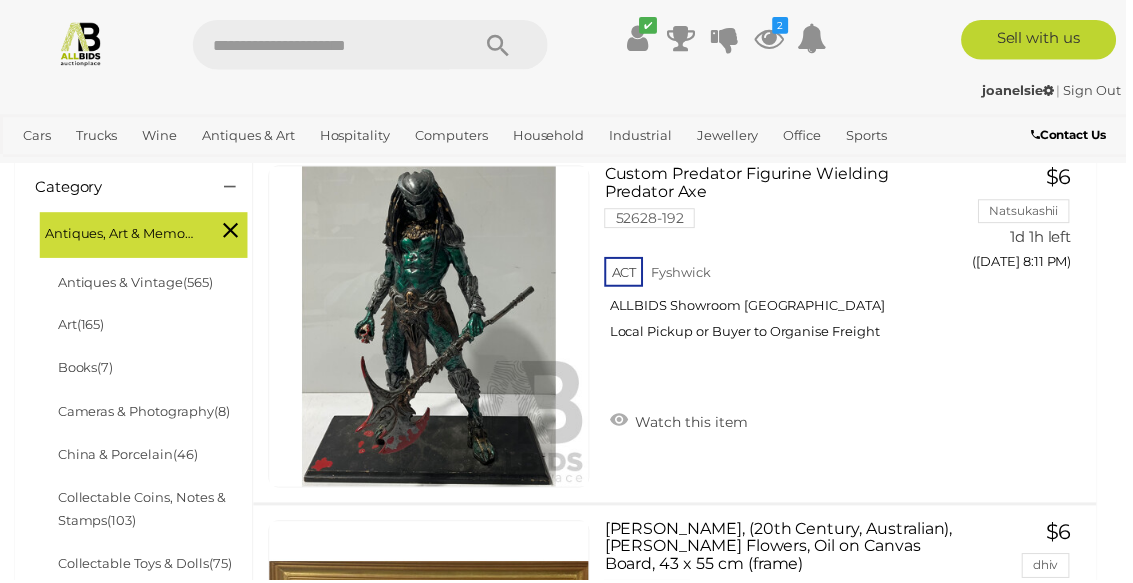 click on "Antiques, Art & Memorabilia
Antique & Arts Online Auction In Australia
Alert this sale" at bounding box center (566, 17817) 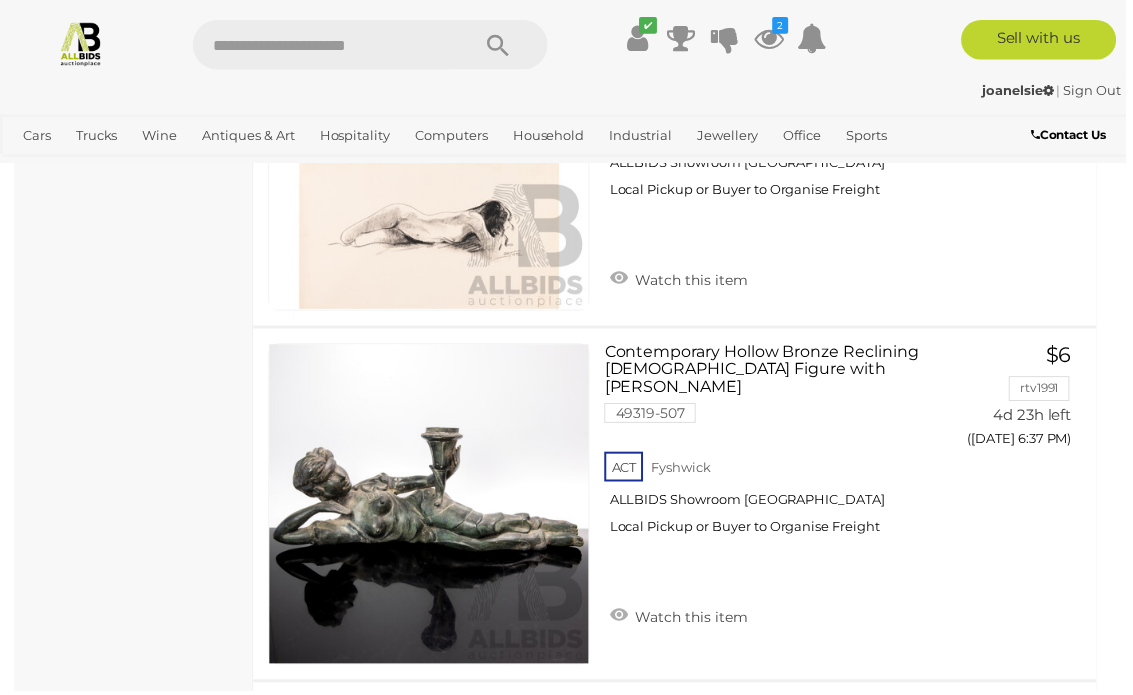 scroll, scrollTop: 30057, scrollLeft: 0, axis: vertical 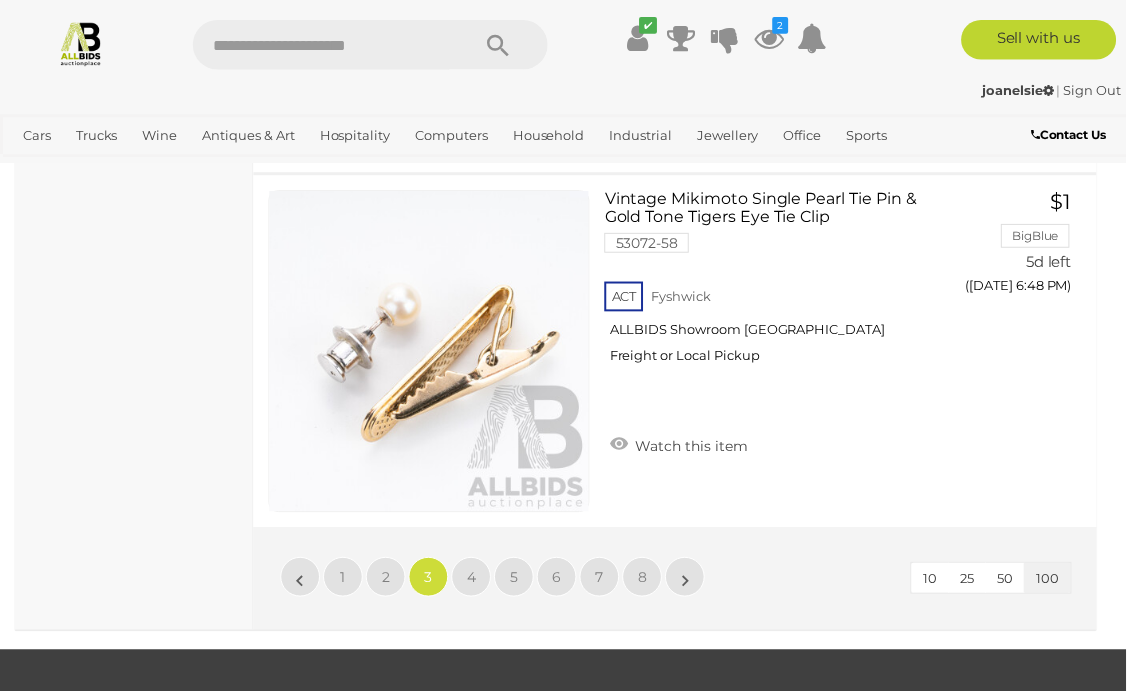 click on "4" at bounding box center [474, 580] 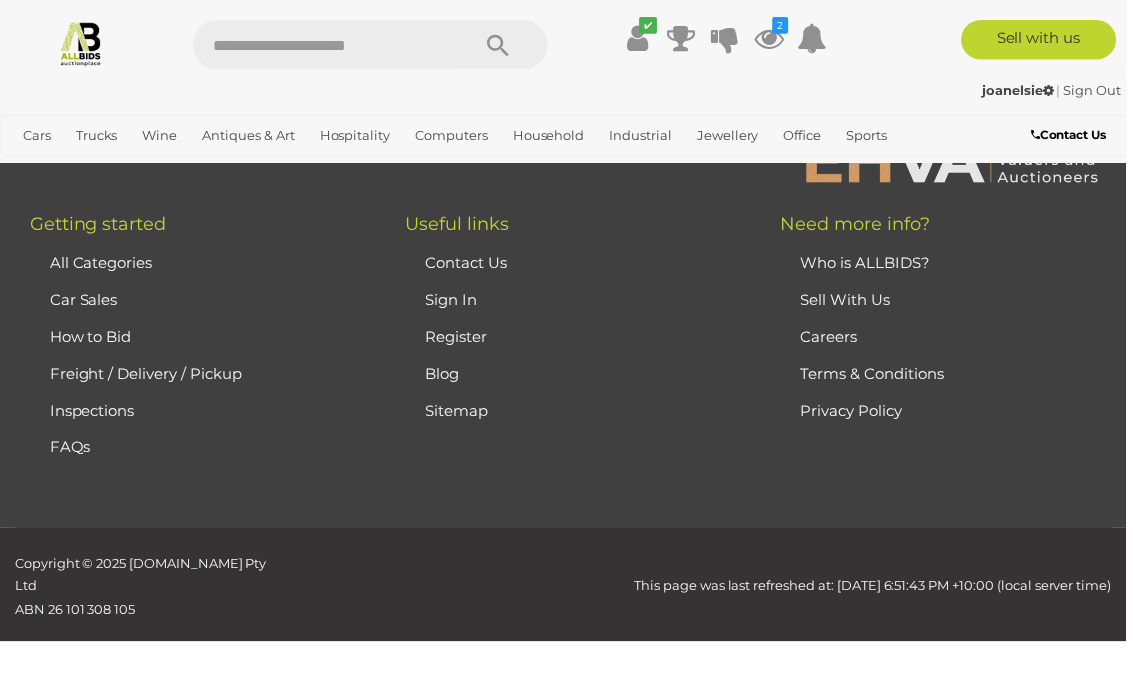 scroll, scrollTop: 513, scrollLeft: 0, axis: vertical 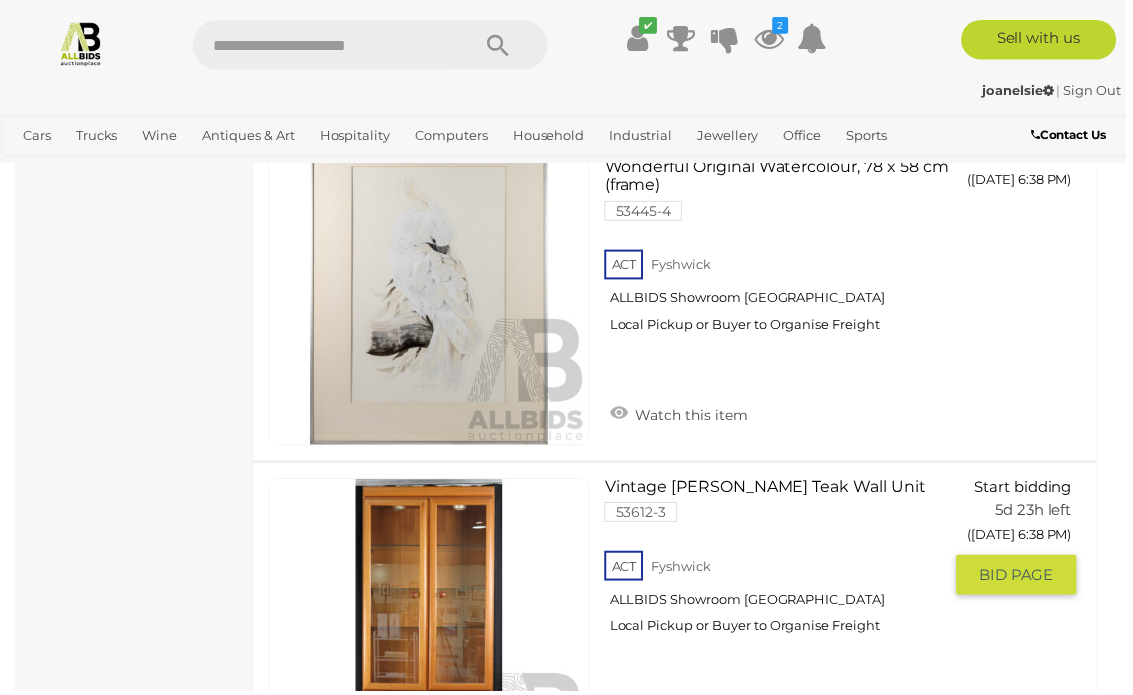 click on "BID PAGE" at bounding box center (1022, 578) 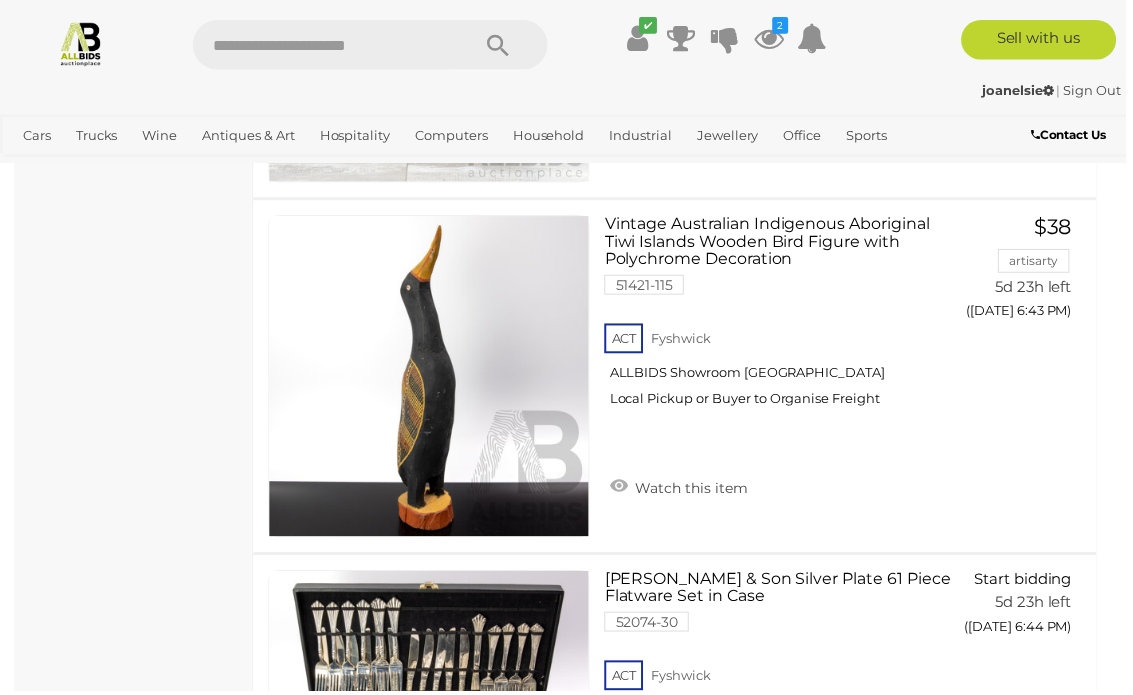 scroll, scrollTop: 35268, scrollLeft: 0, axis: vertical 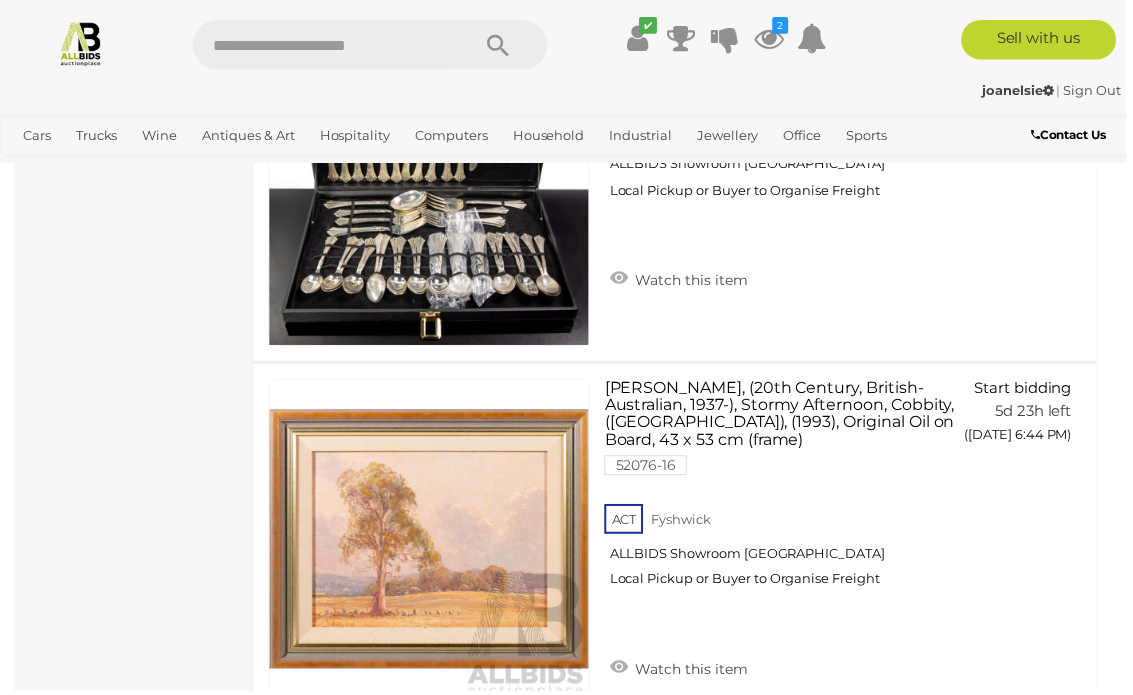 click on "5" at bounding box center (517, 769) 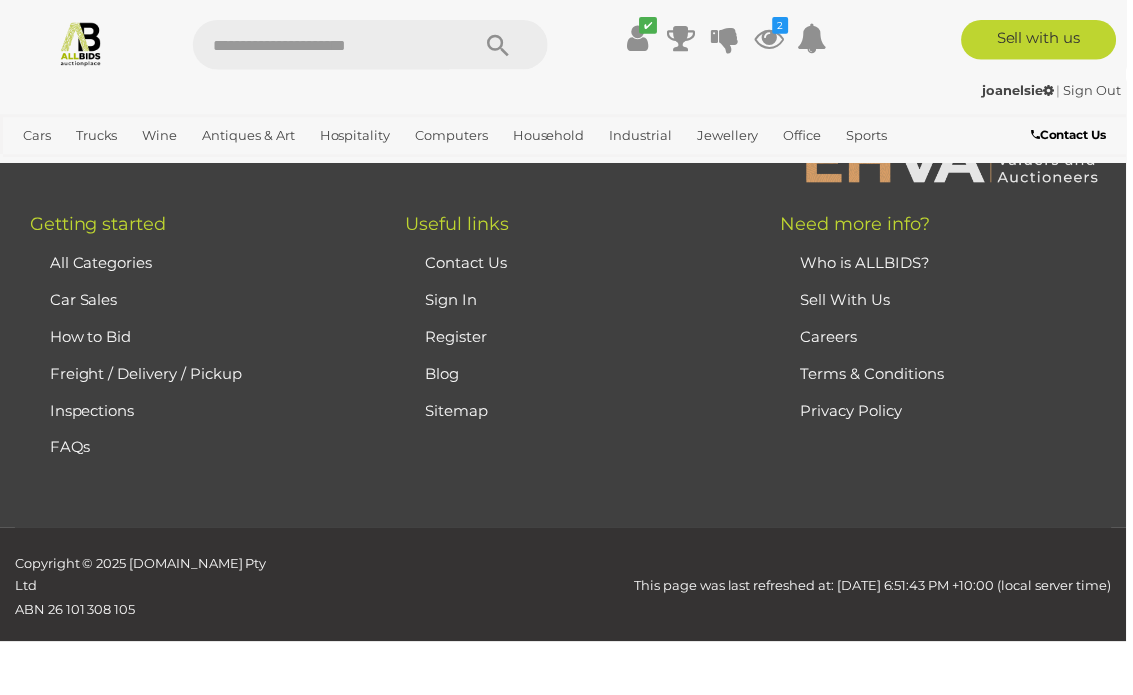 scroll, scrollTop: 513, scrollLeft: 0, axis: vertical 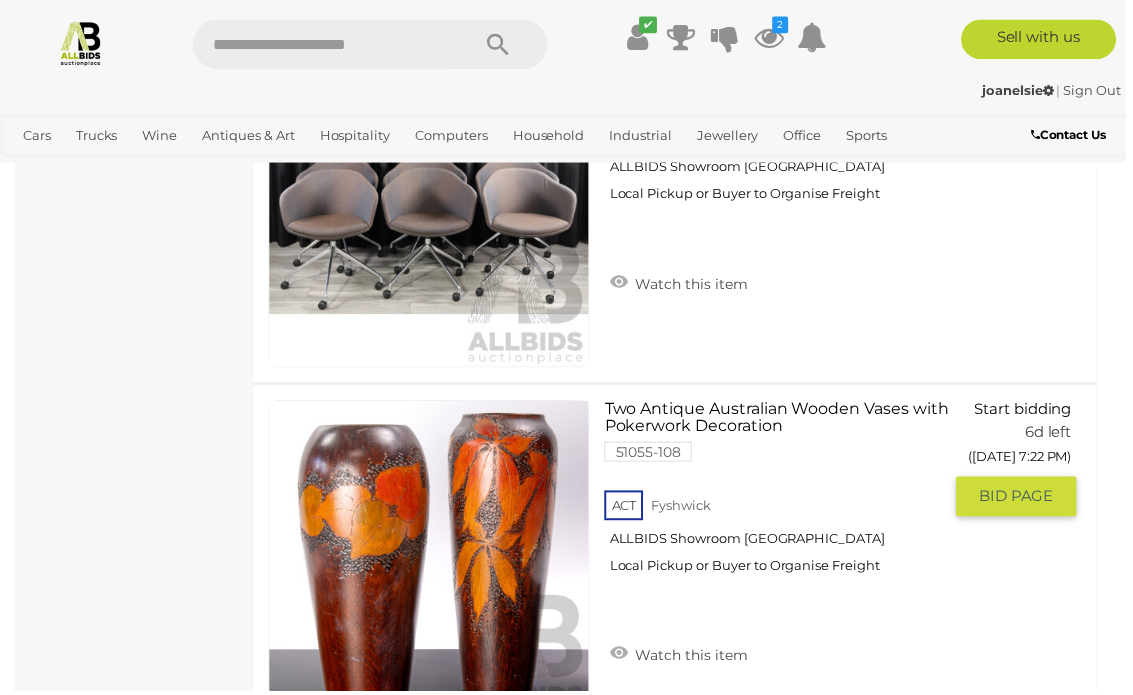 click on "Watch this item" at bounding box center [682, 658] 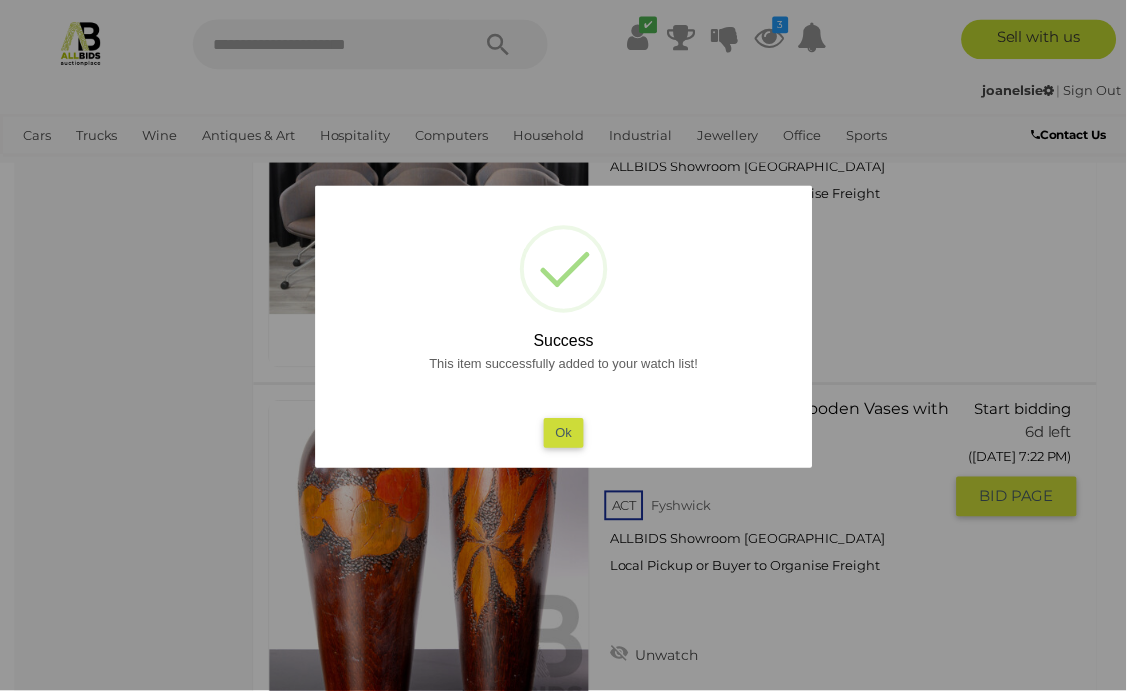 click on "Ok" at bounding box center [566, 435] 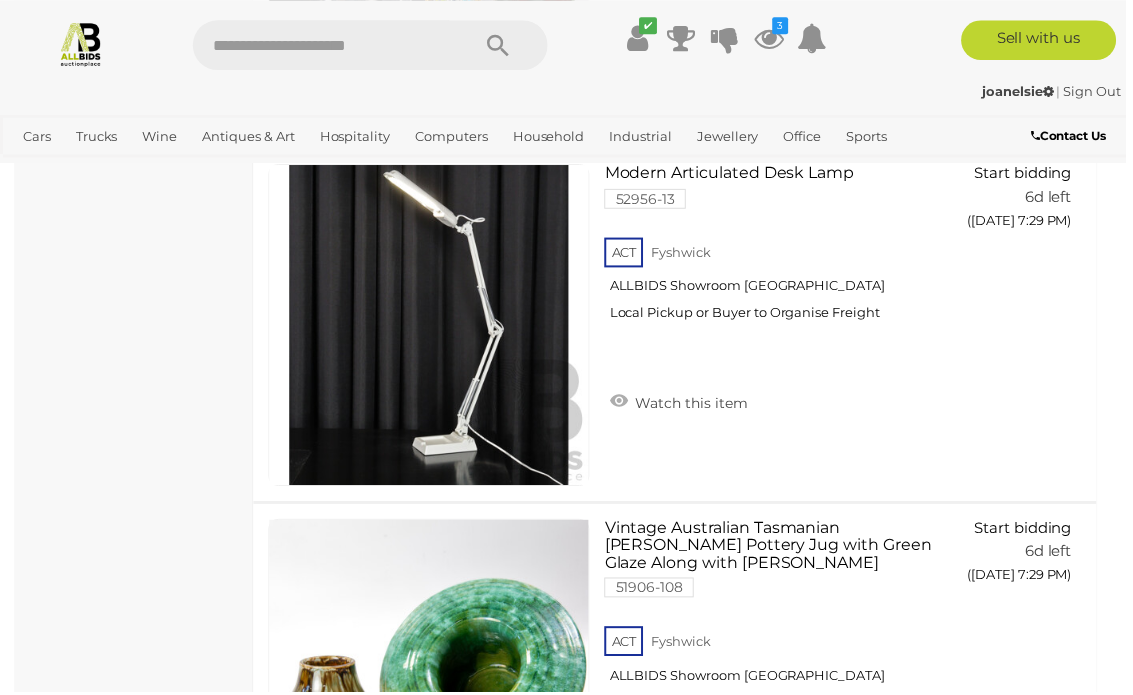 scroll, scrollTop: 32753, scrollLeft: 0, axis: vertical 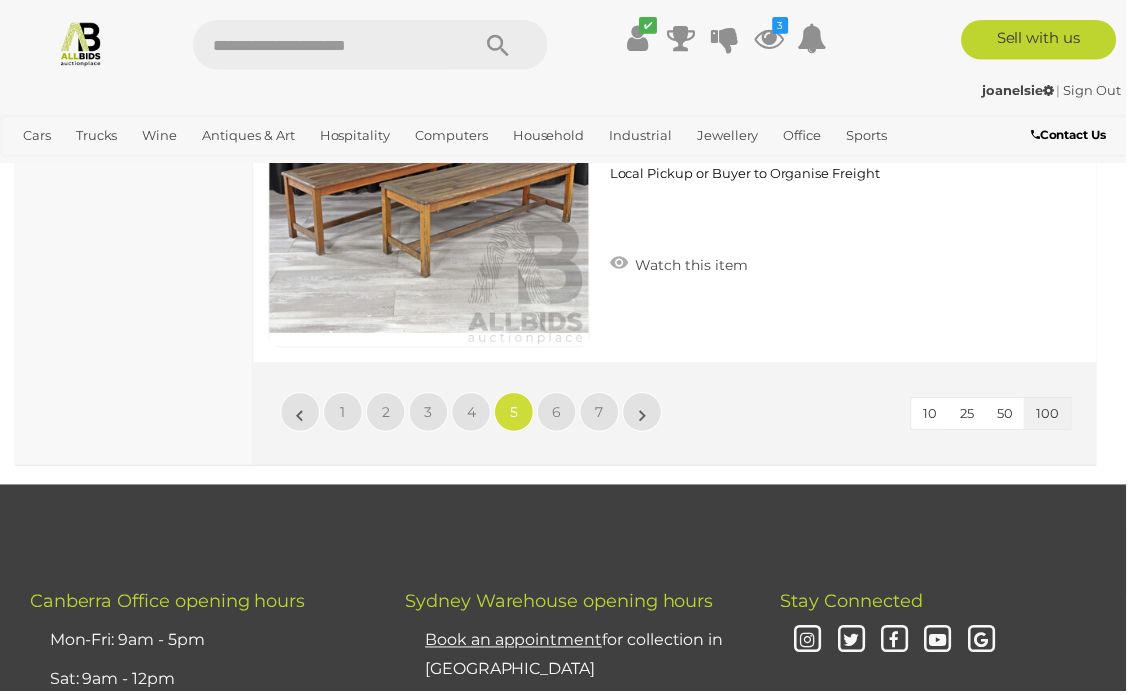 click on "6" at bounding box center (560, 414) 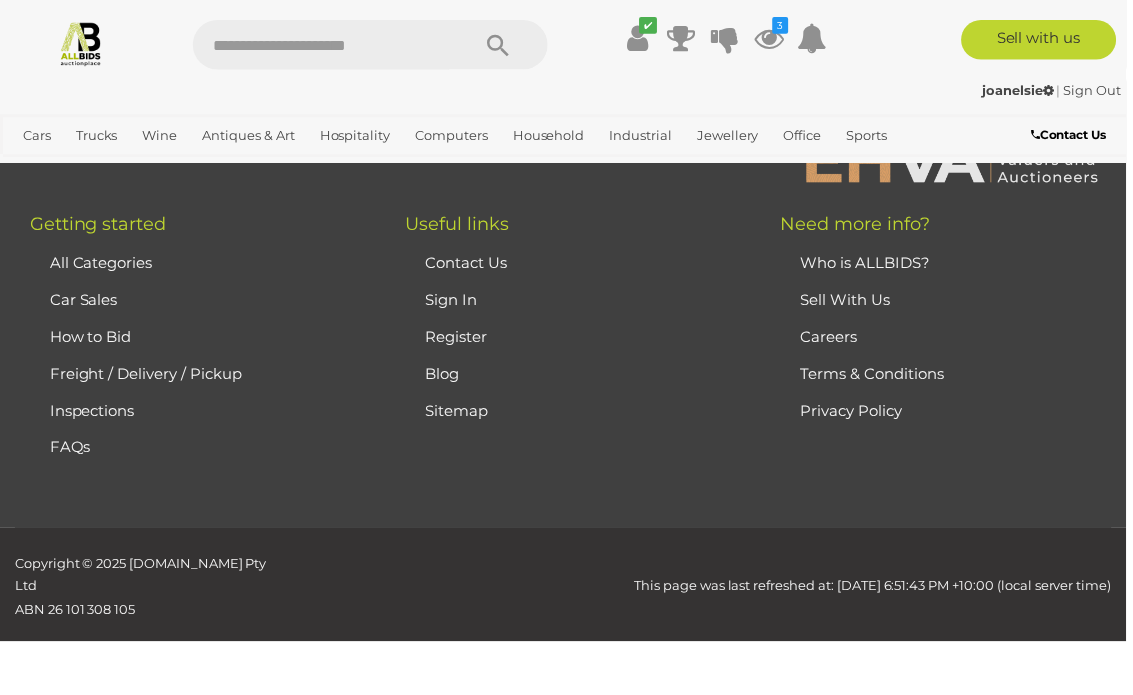 scroll, scrollTop: 513, scrollLeft: 0, axis: vertical 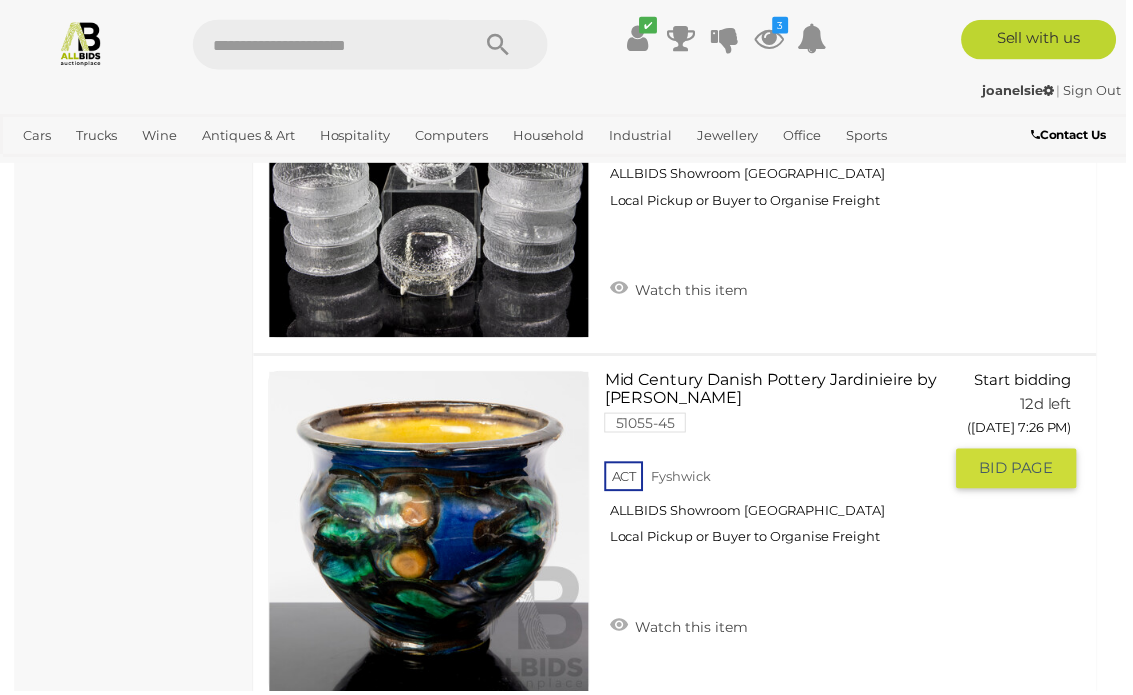 click on "Watch this item" at bounding box center [682, 629] 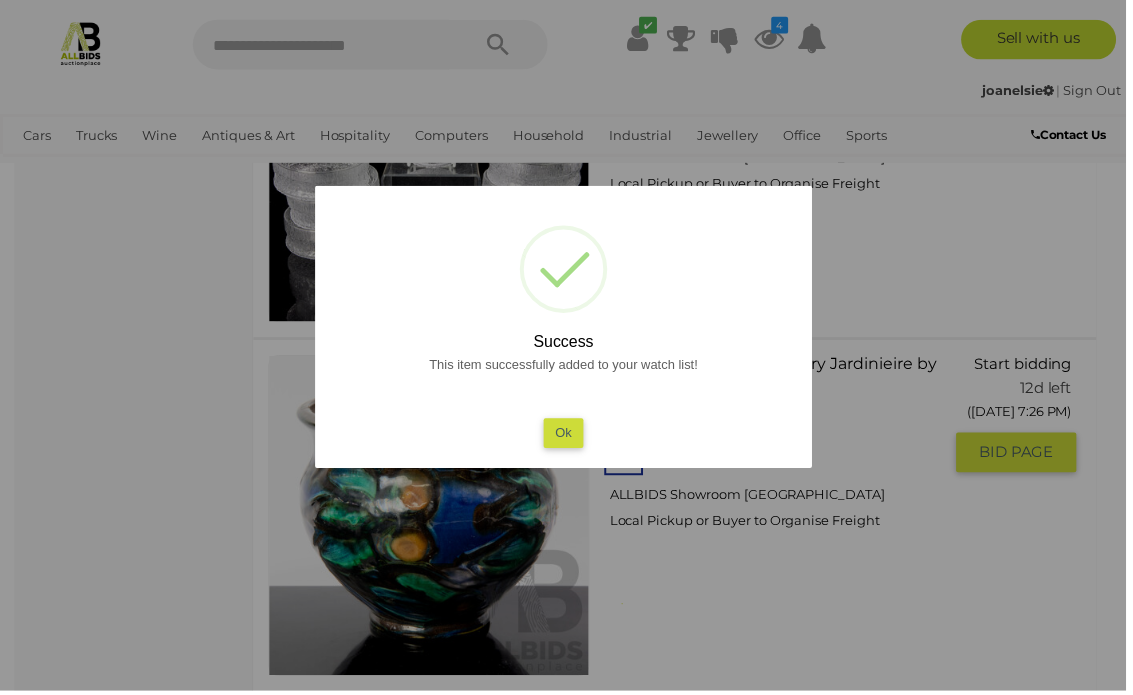 click on "Ok" at bounding box center [566, 435] 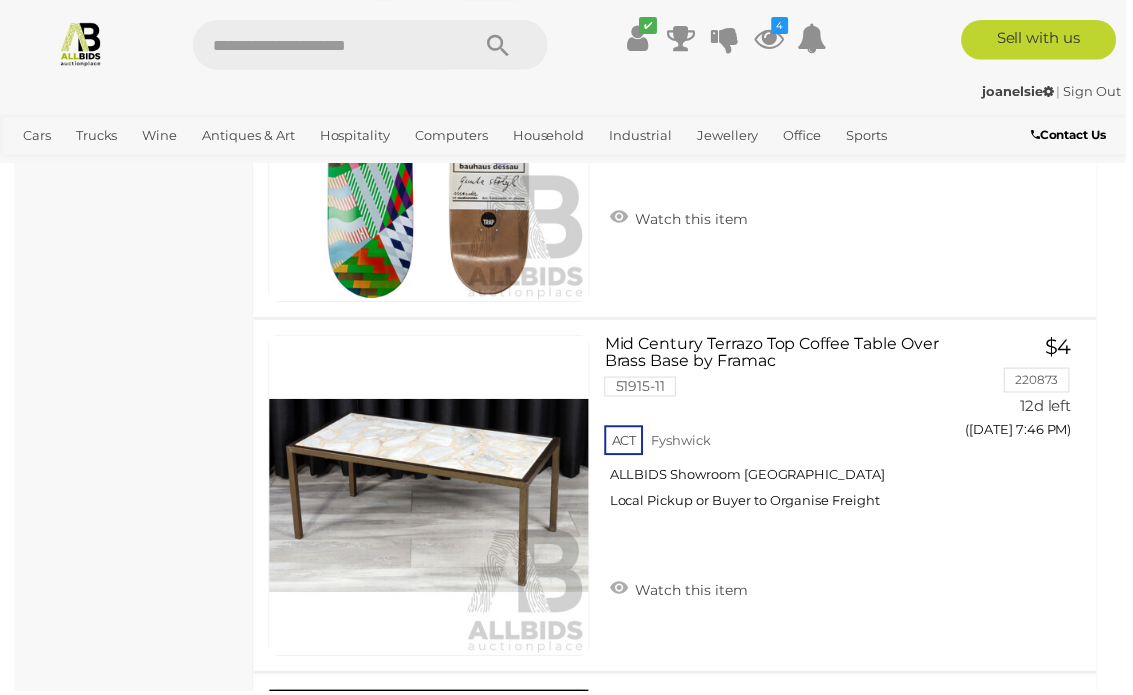 scroll, scrollTop: 34399, scrollLeft: 0, axis: vertical 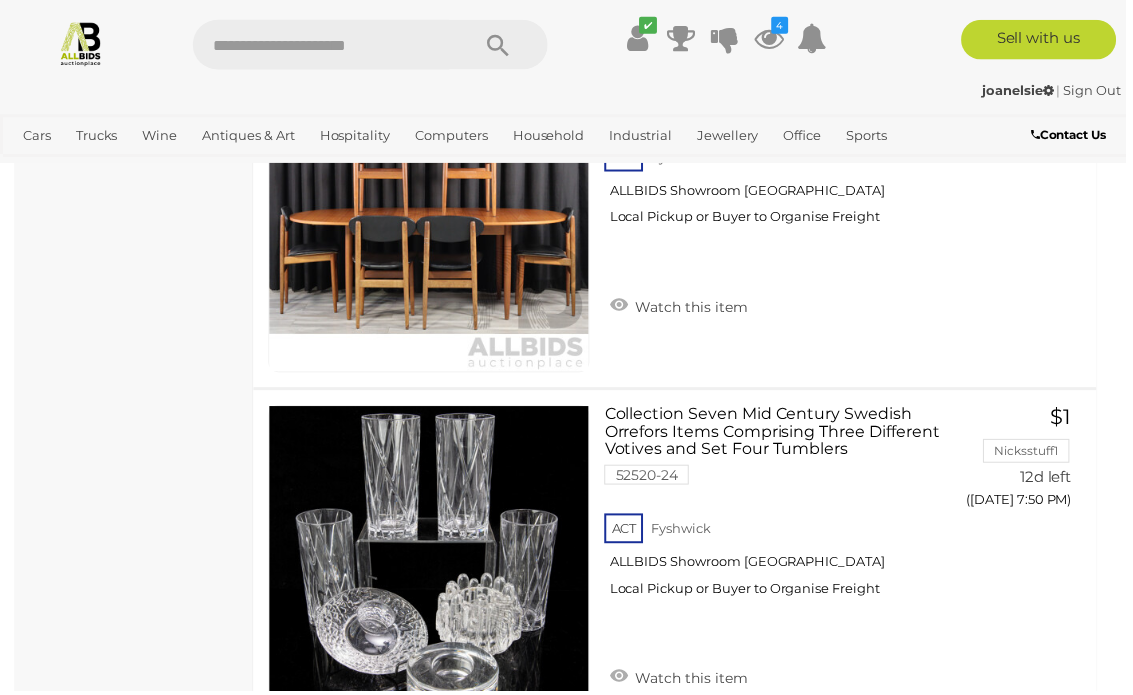 click on "7" at bounding box center [603, 796] 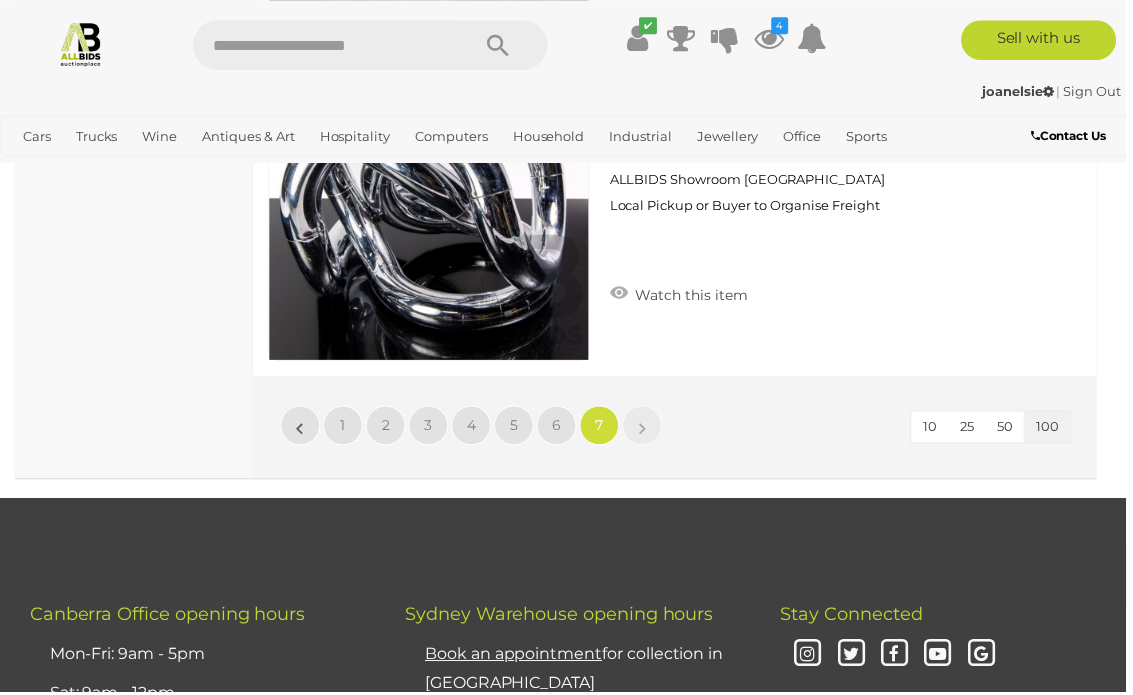 scroll, scrollTop: 9277, scrollLeft: 0, axis: vertical 